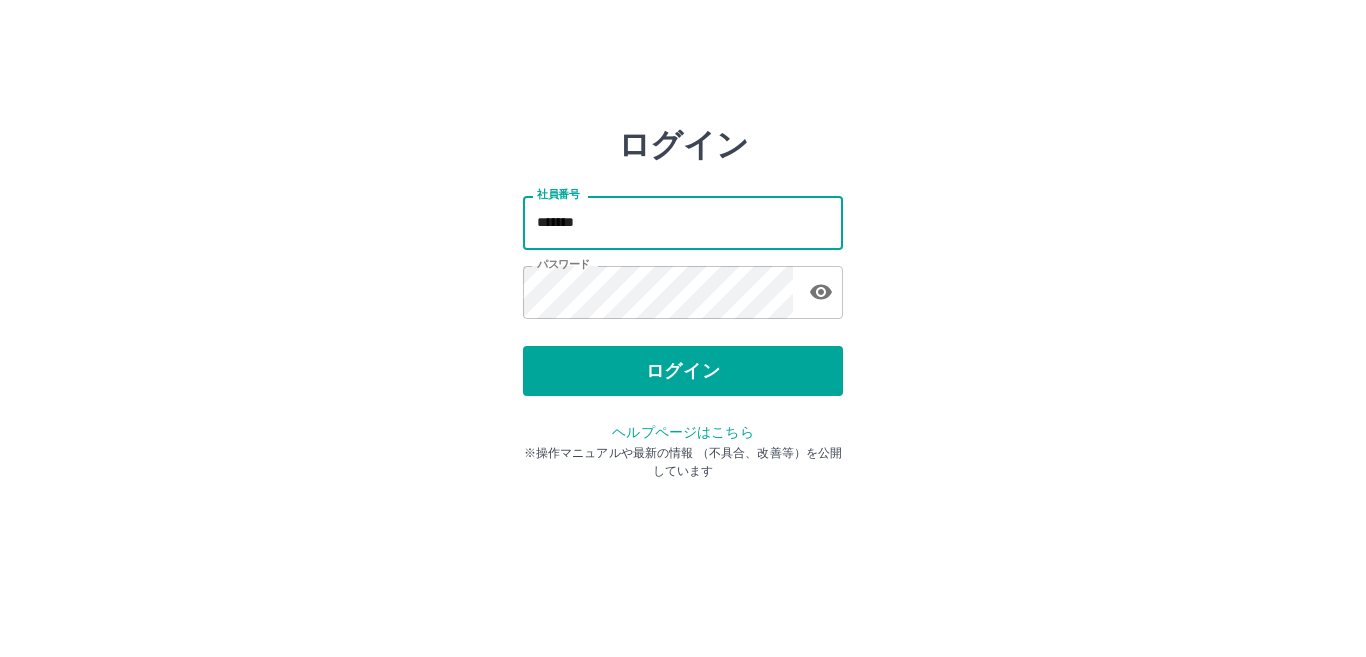 scroll, scrollTop: 0, scrollLeft: 0, axis: both 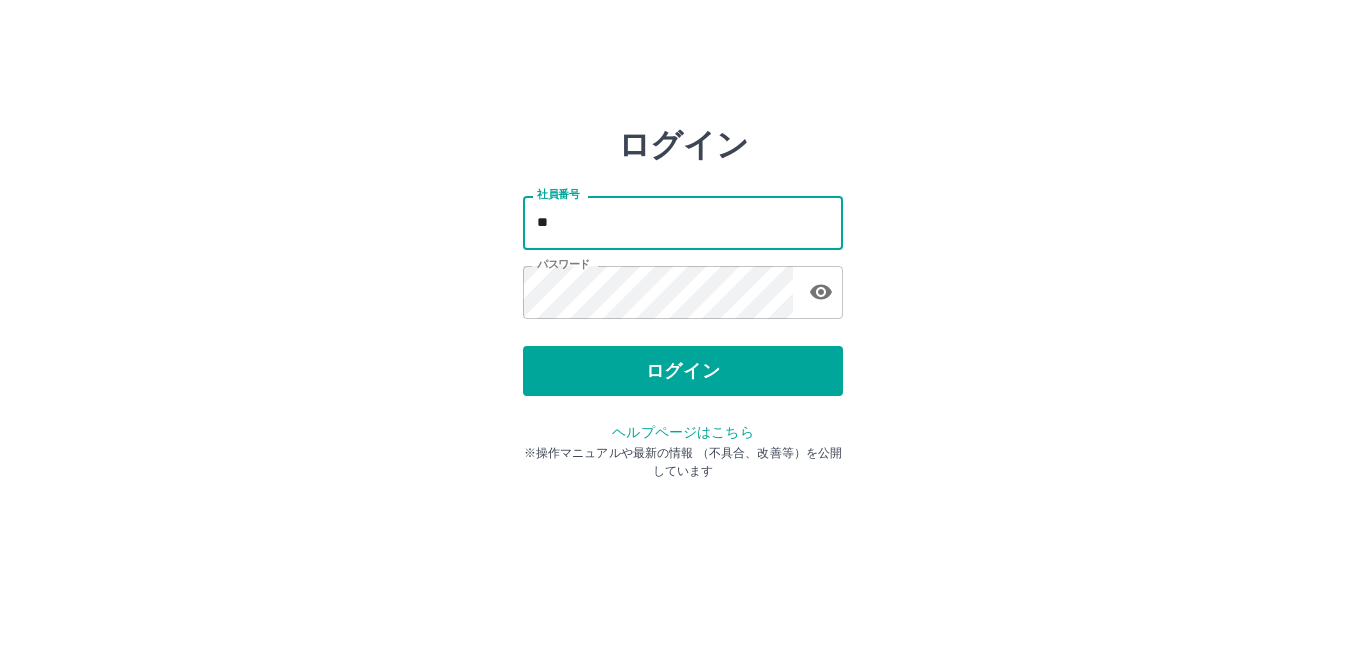 type on "*" 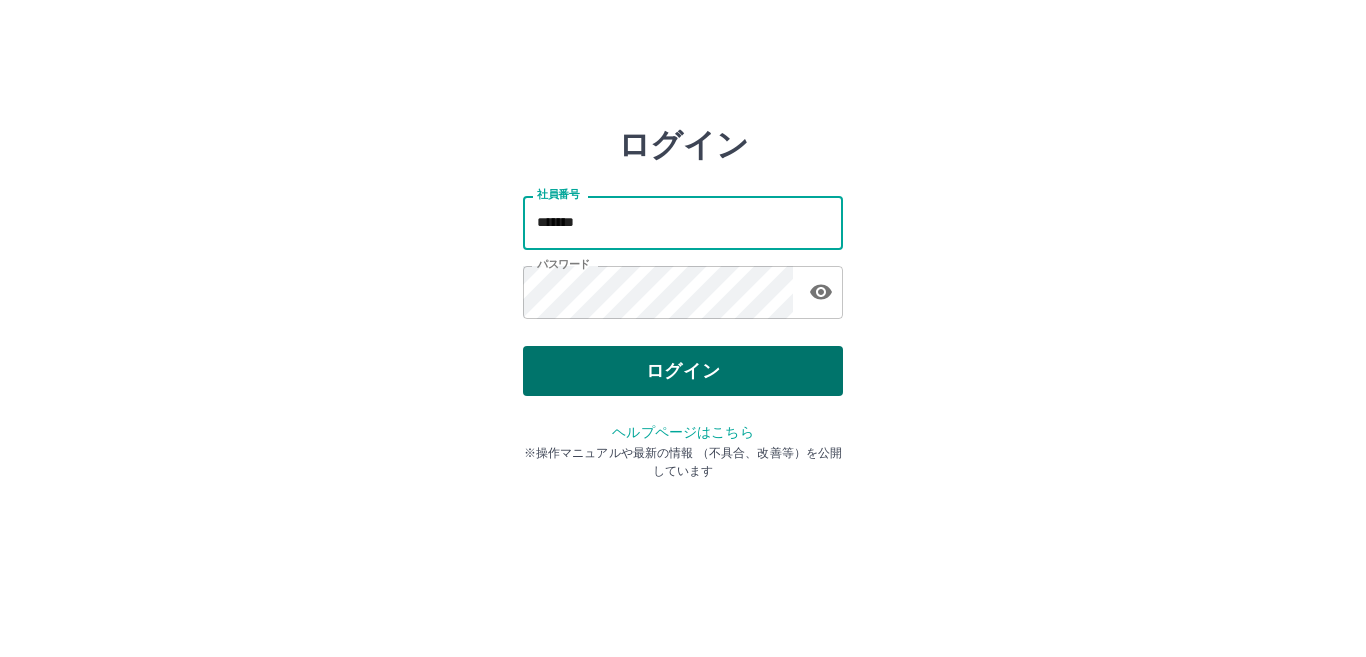 type on "*******" 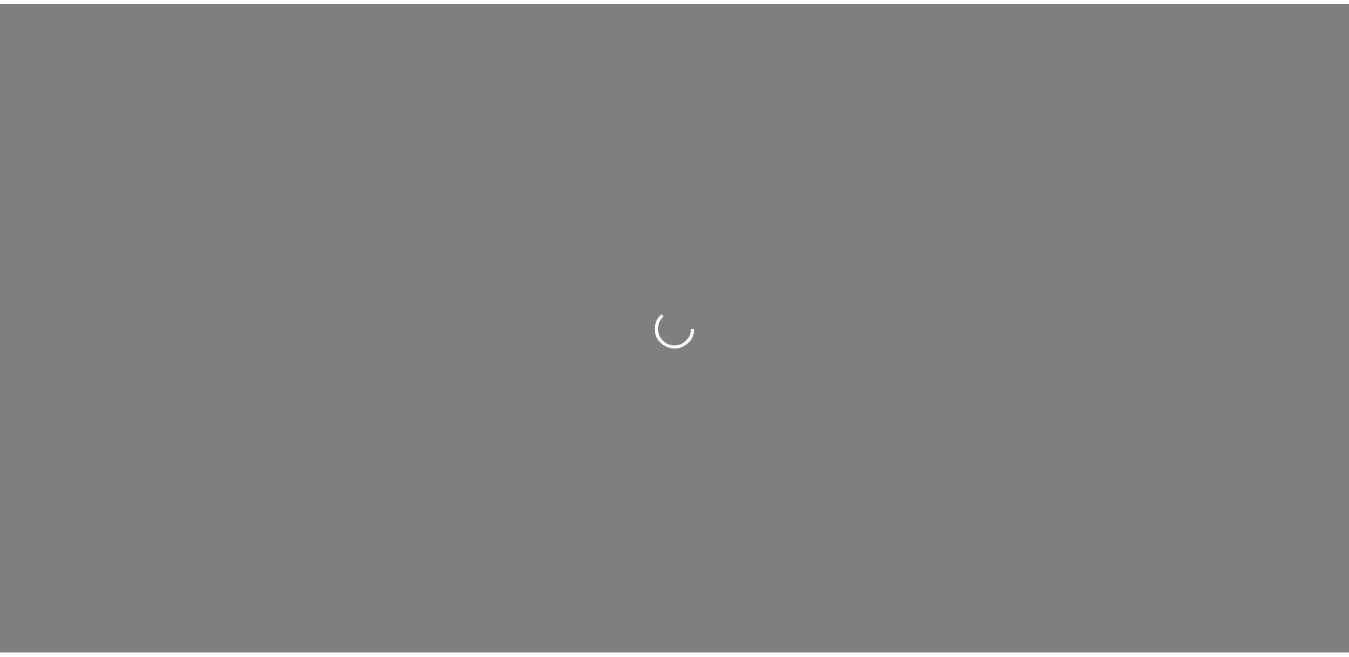 scroll, scrollTop: 0, scrollLeft: 0, axis: both 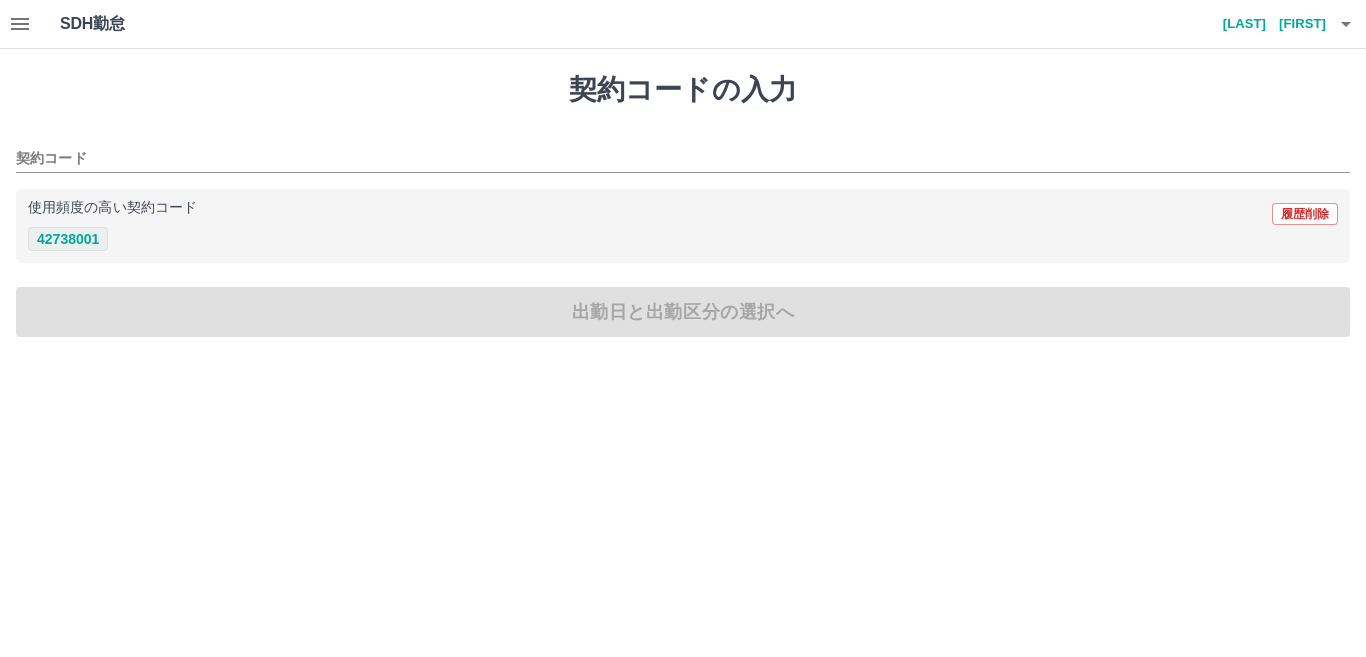 click on "42738001" at bounding box center (68, 239) 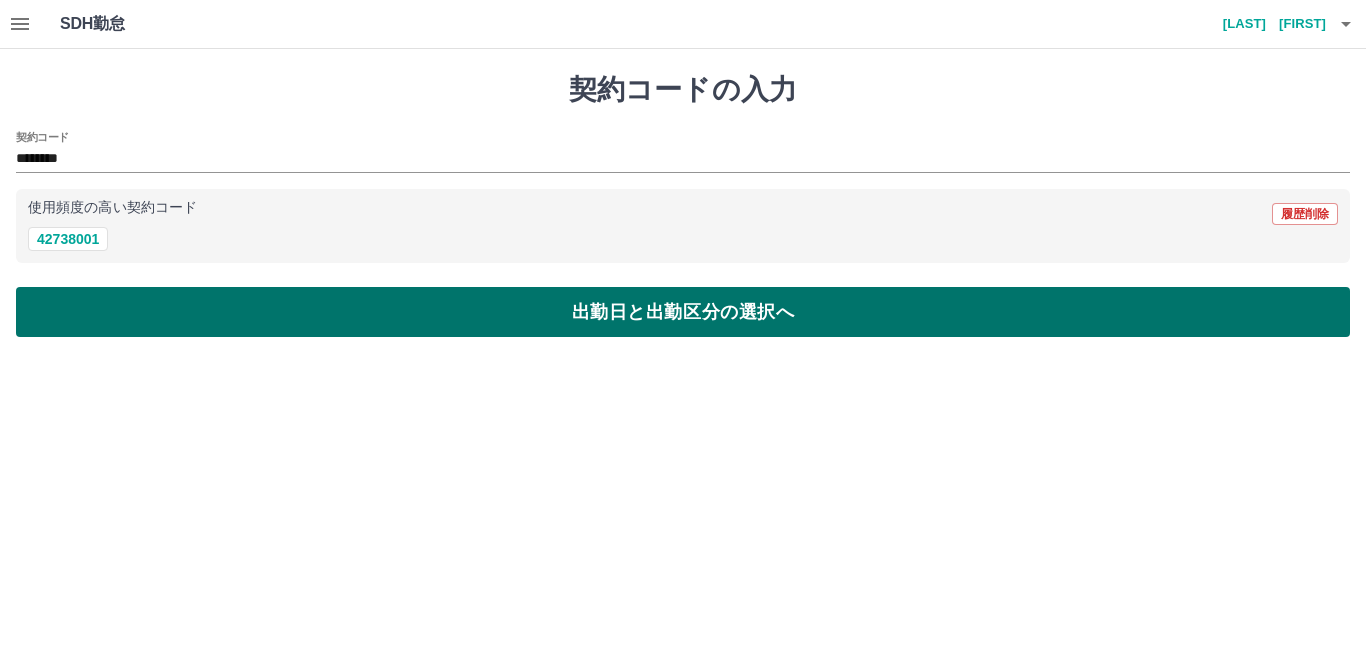 click on "出勤日と出勤区分の選択へ" at bounding box center (683, 312) 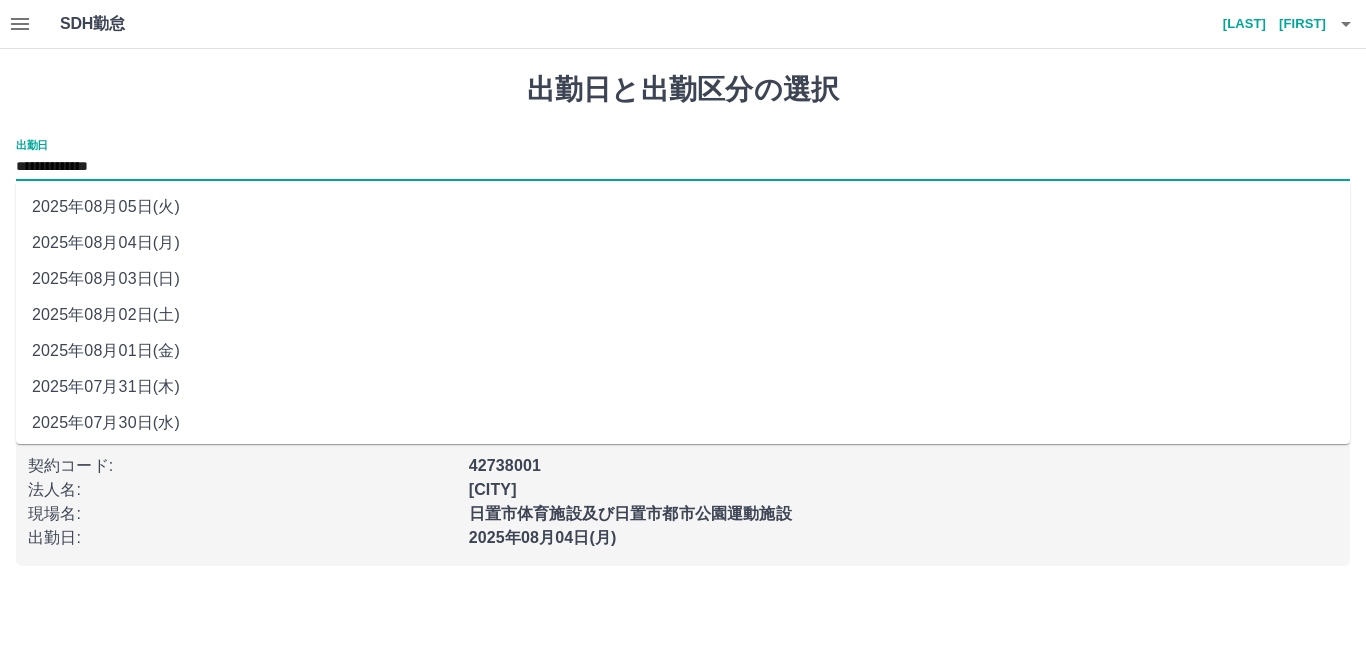 click on "**********" at bounding box center (683, 167) 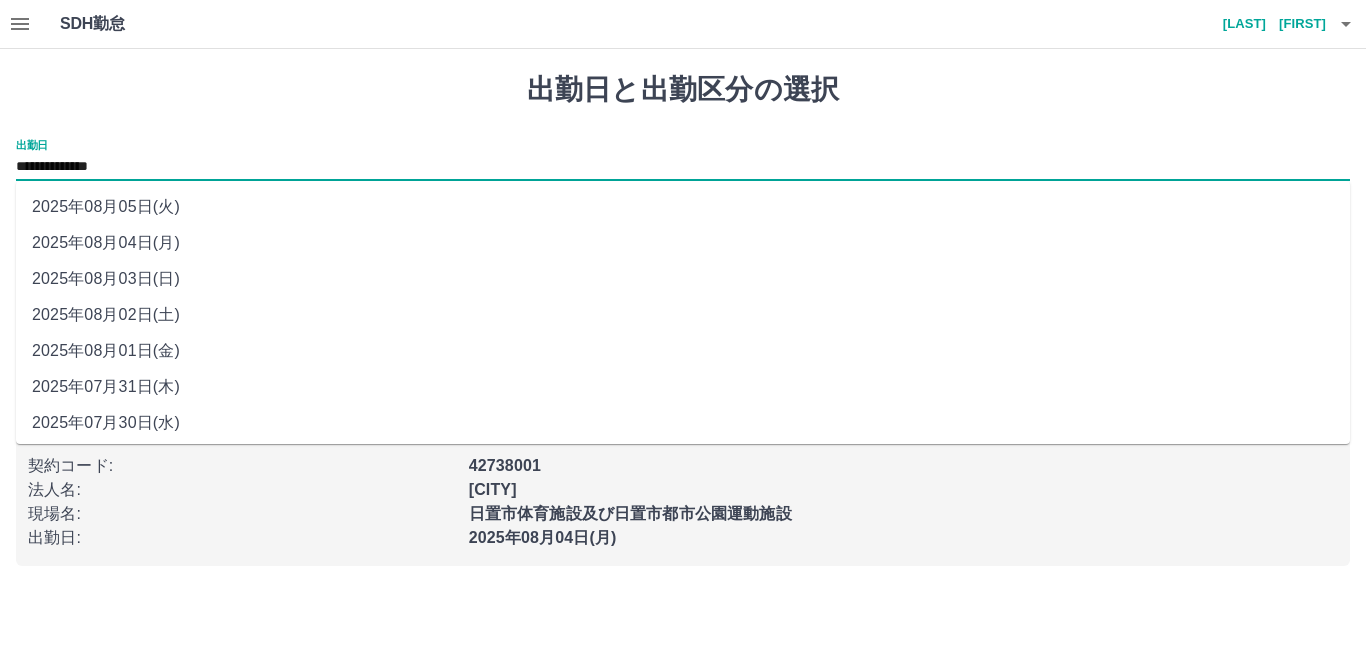 click on "2025年08月05日(火)" at bounding box center [683, 207] 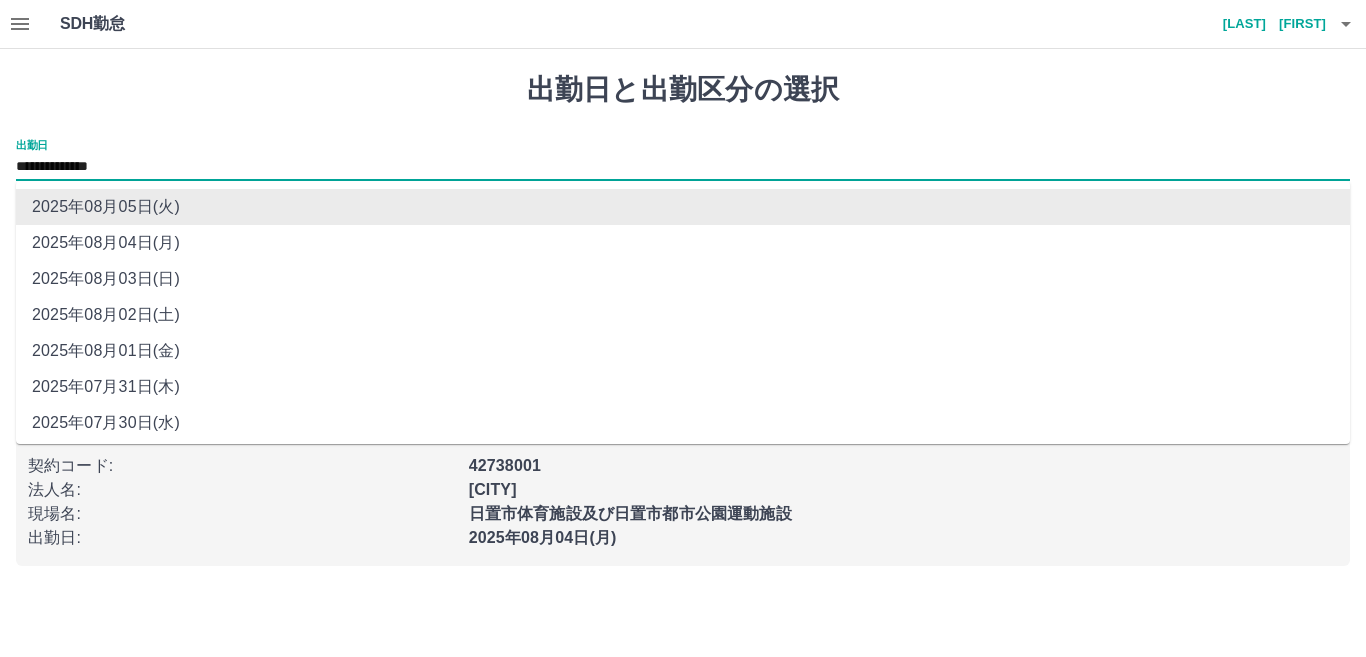 click on "**********" at bounding box center [683, 167] 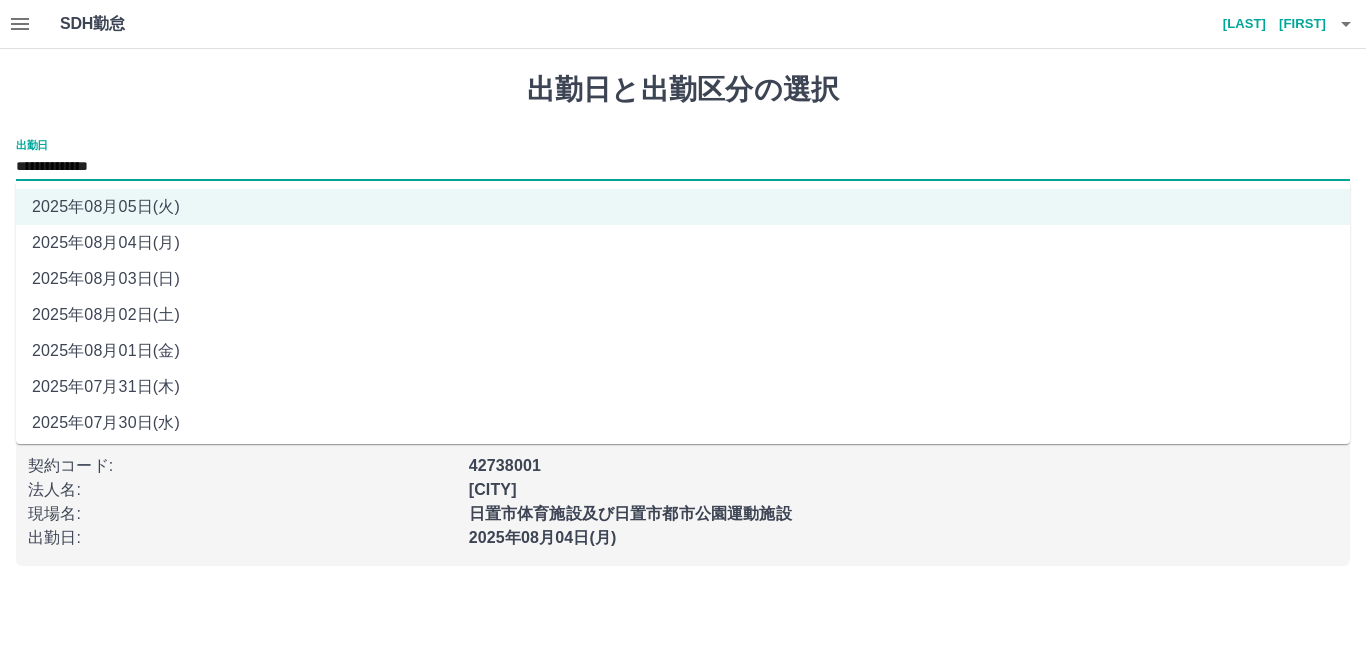 click on "2025年08月03日(日)" at bounding box center (683, 279) 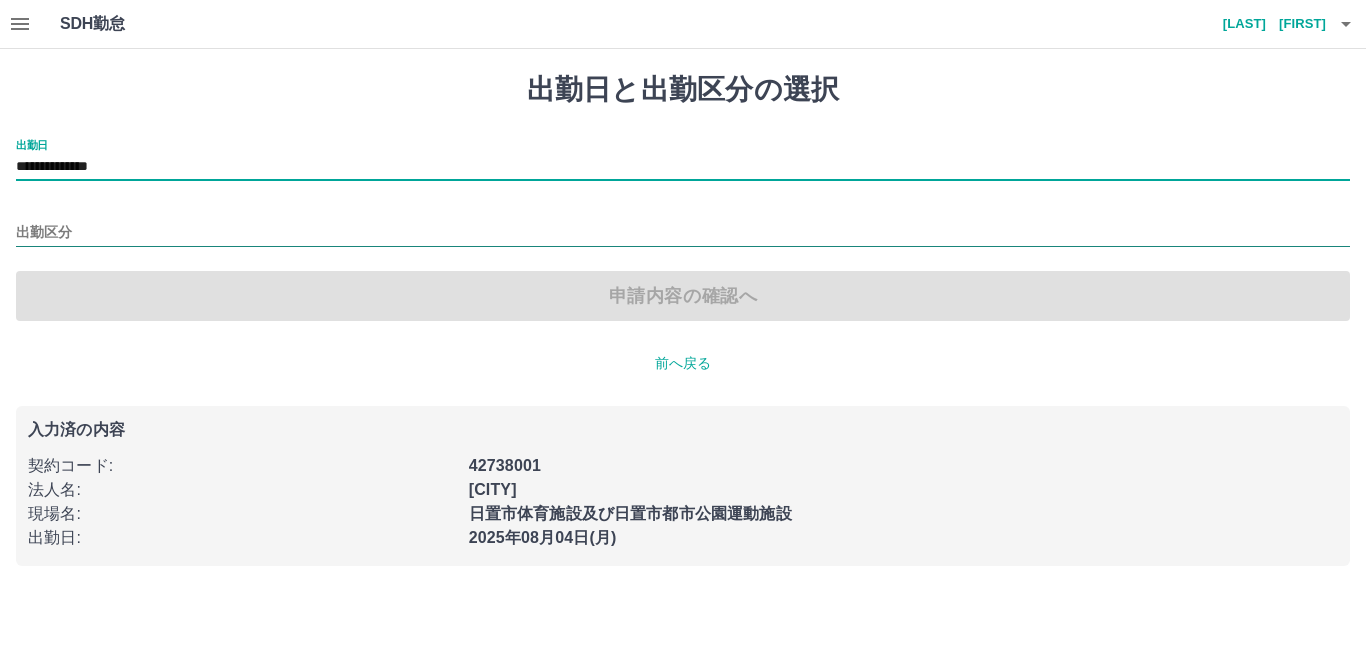 click on "出勤区分" at bounding box center (683, 233) 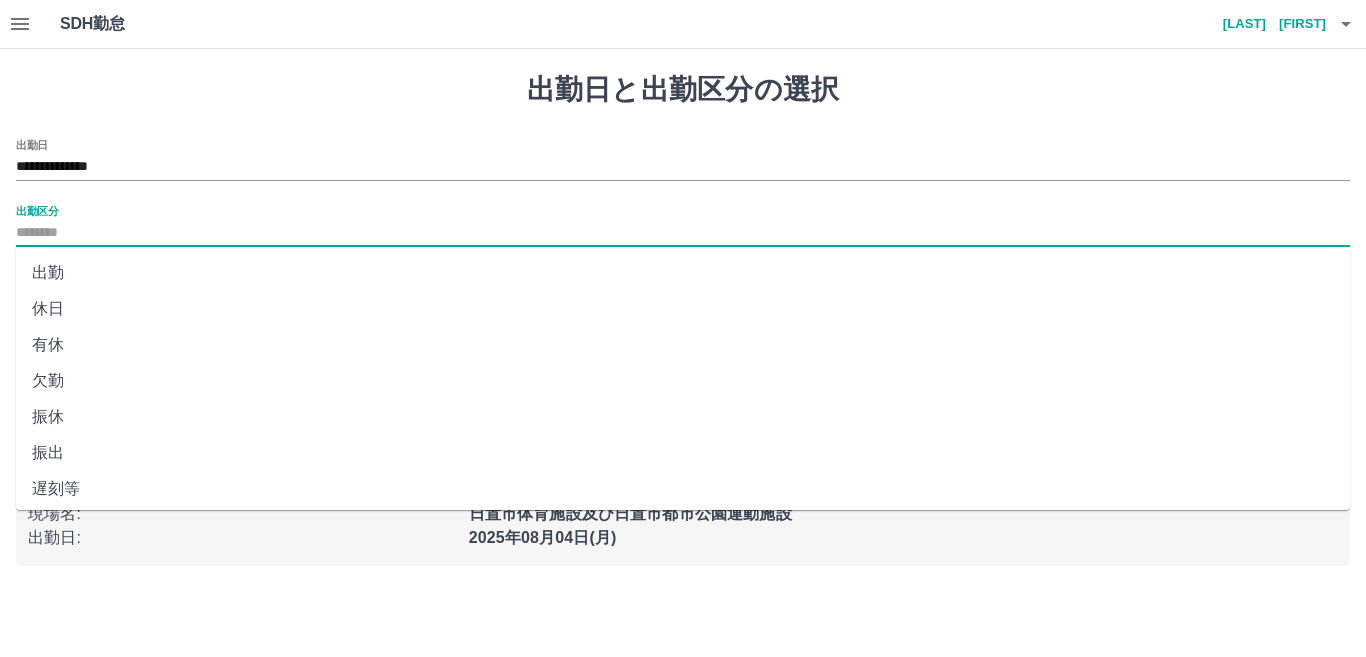 click on "休日" at bounding box center [683, 309] 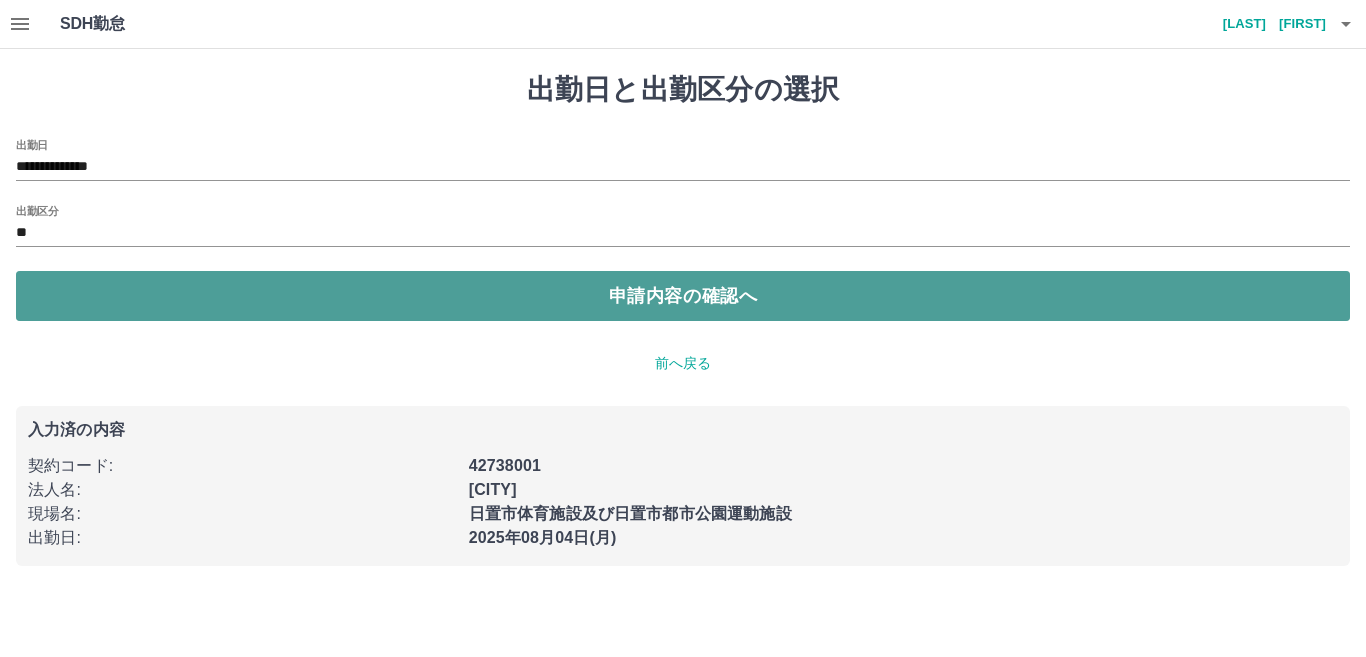click on "申請内容の確認へ" at bounding box center (683, 296) 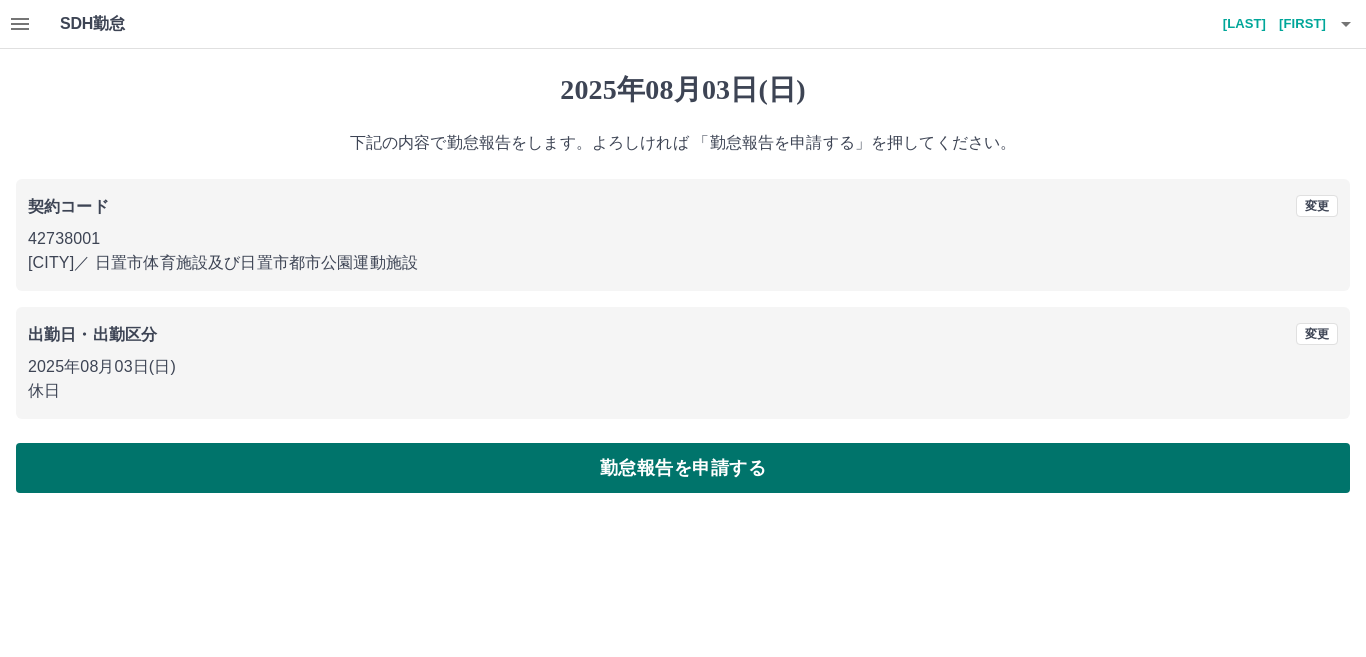 click on "勤怠報告を申請する" at bounding box center (683, 468) 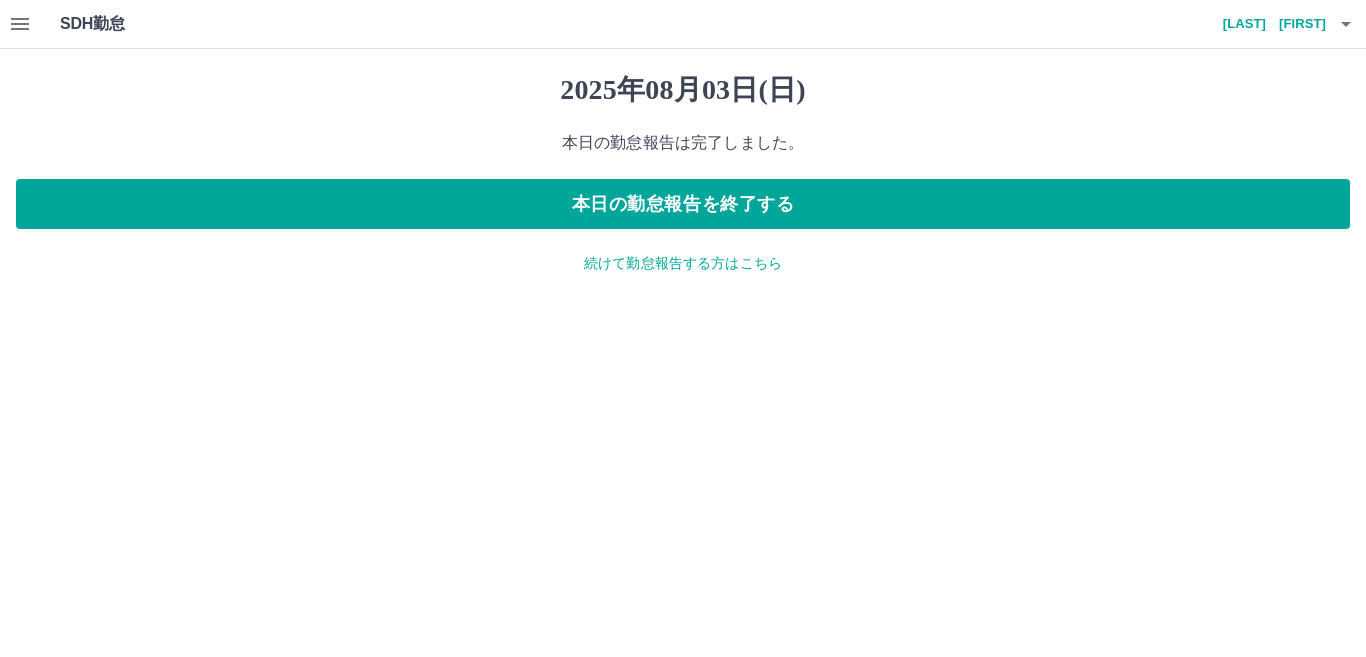 click on "続けて勤怠報告する方はこちら" at bounding box center (683, 263) 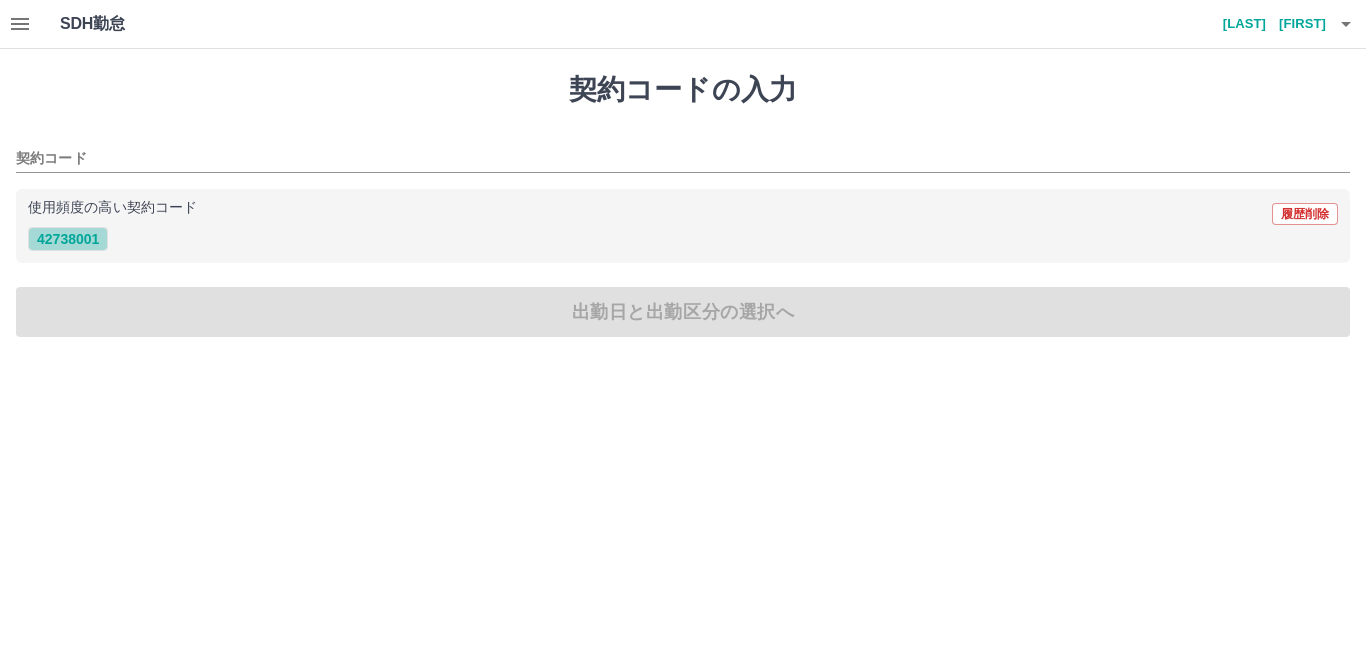 click on "42738001" at bounding box center (68, 239) 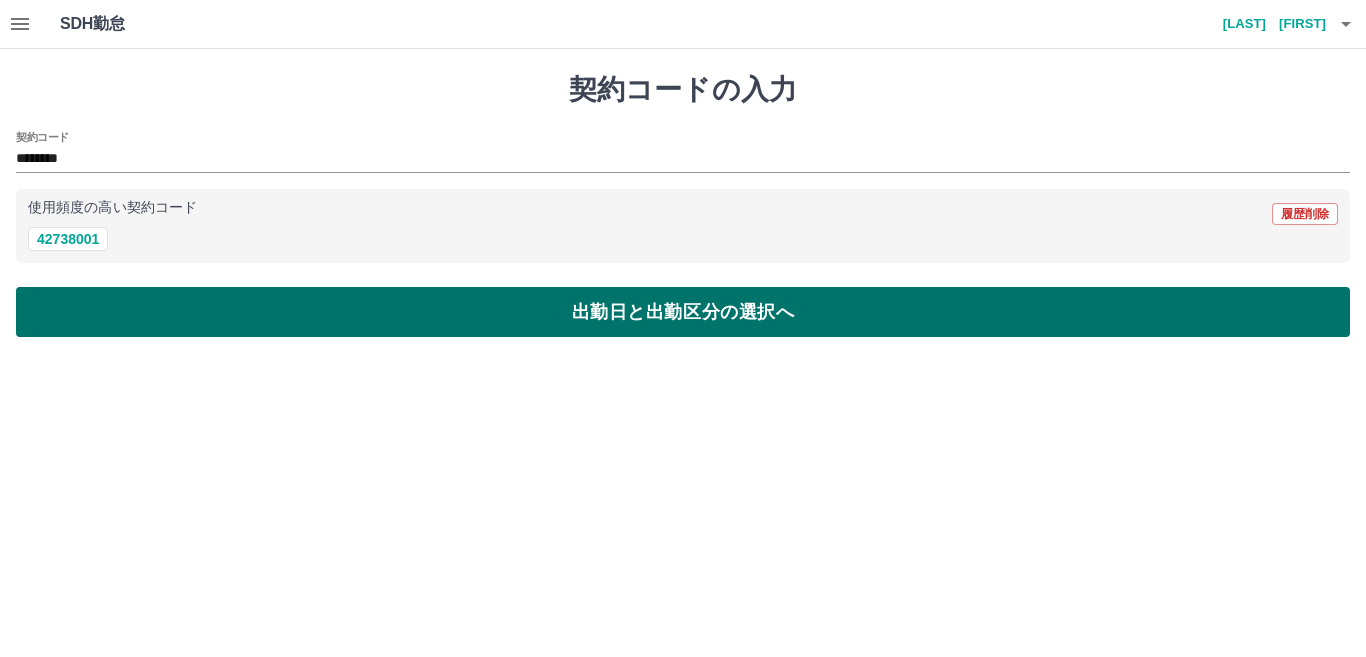 click on "出勤日と出勤区分の選択へ" at bounding box center [683, 312] 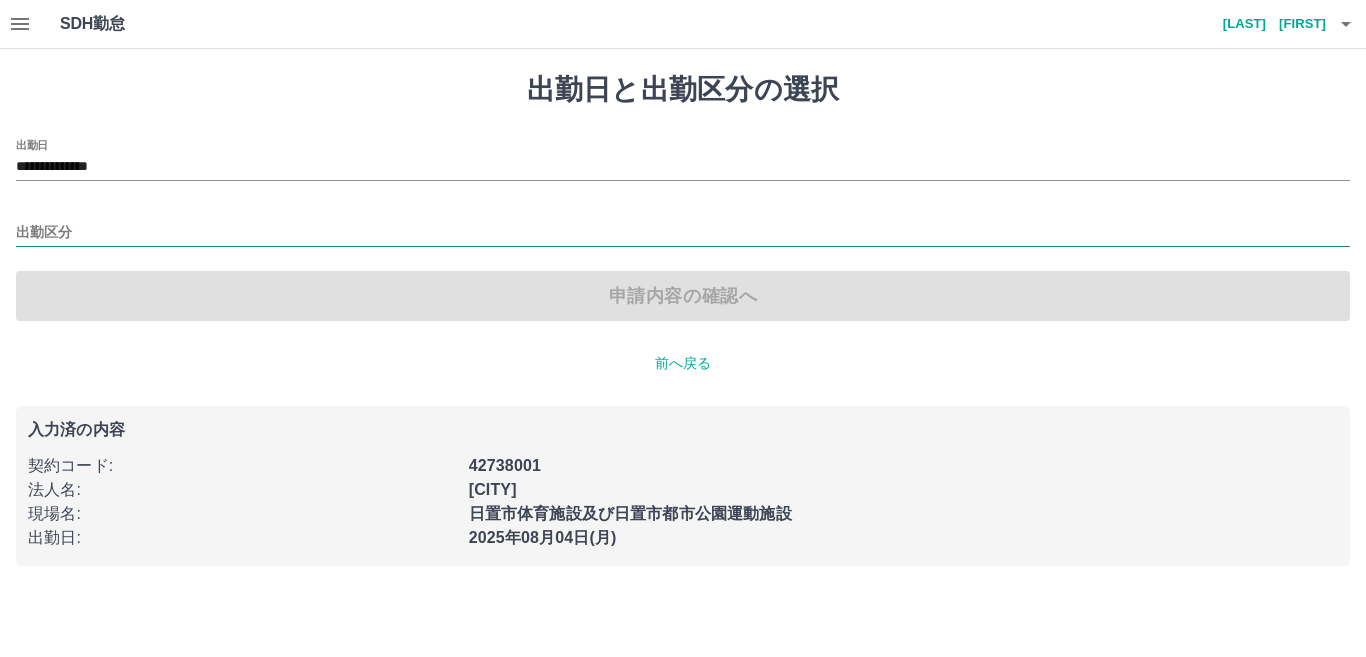 click on "出勤区分" at bounding box center [683, 233] 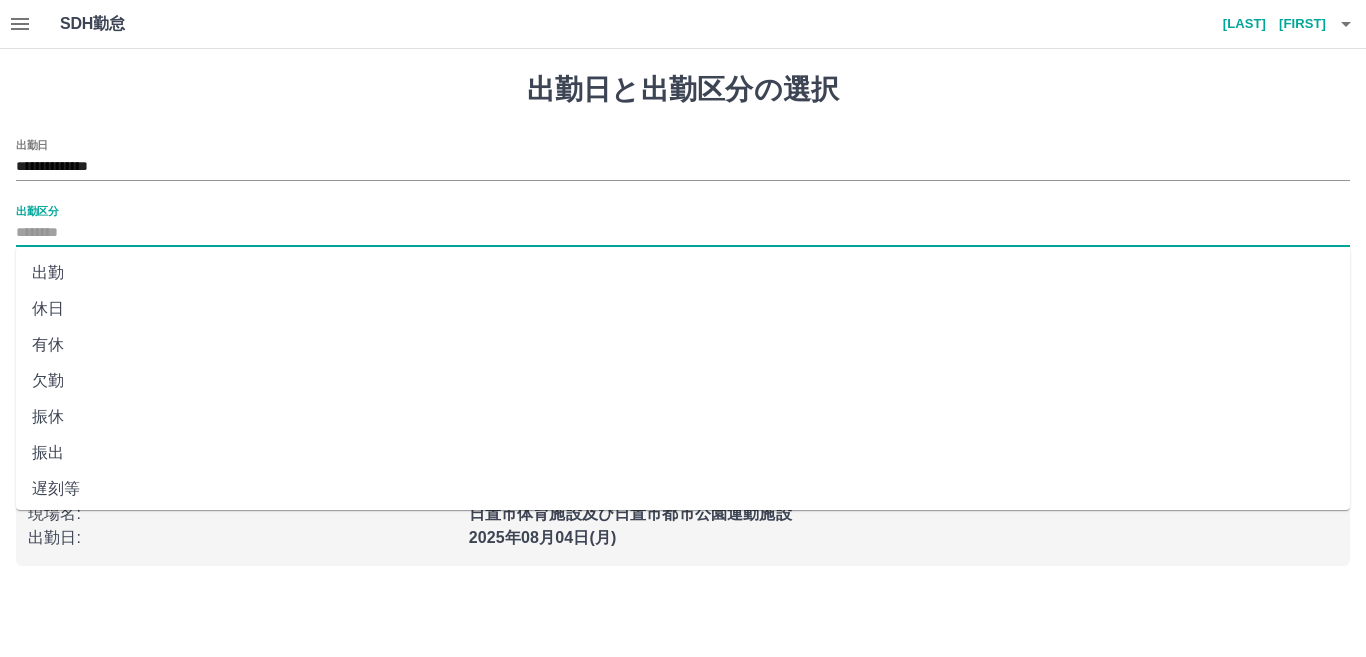 click on "出勤" at bounding box center [683, 273] 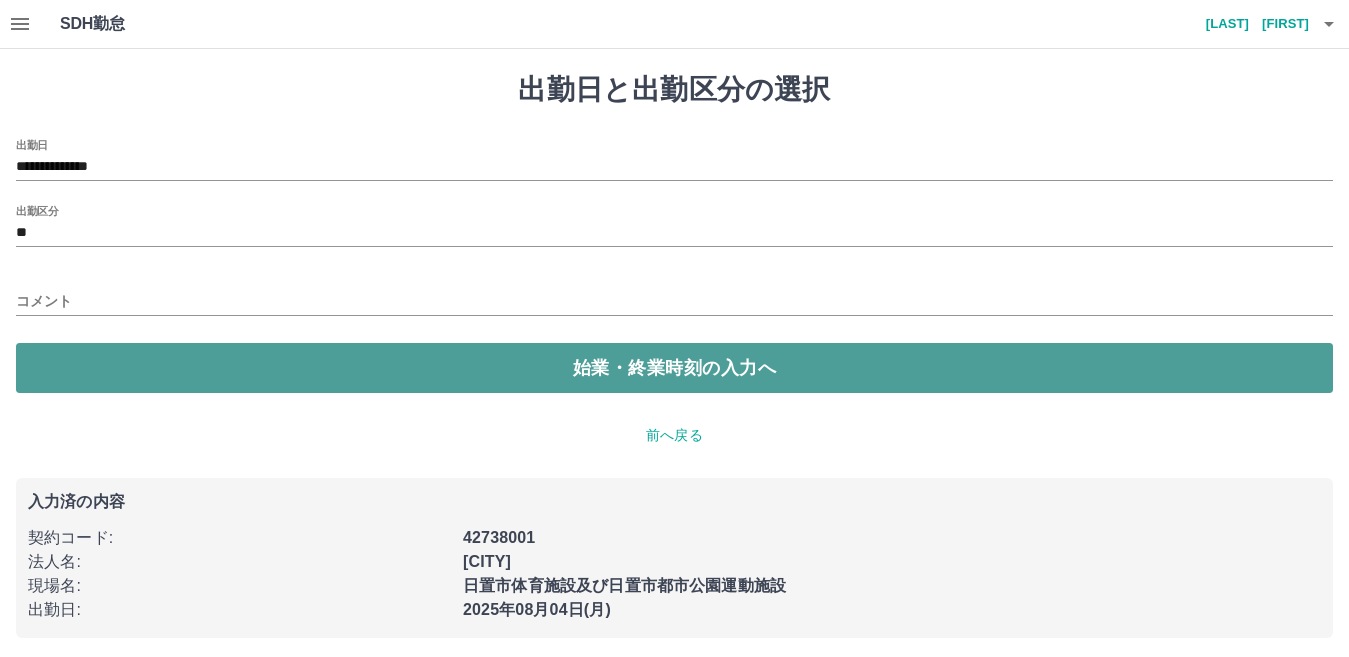 click on "始業・終業時刻の入力へ" at bounding box center (674, 368) 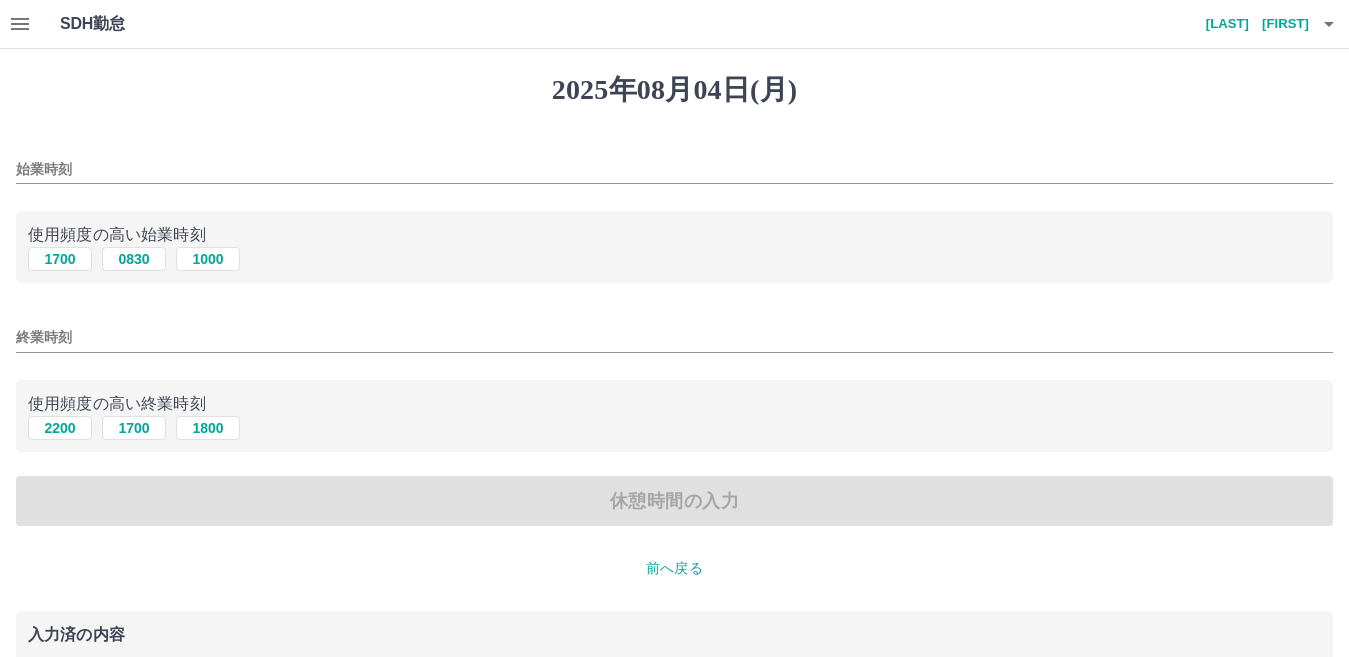 click on "始業時刻" at bounding box center (674, 169) 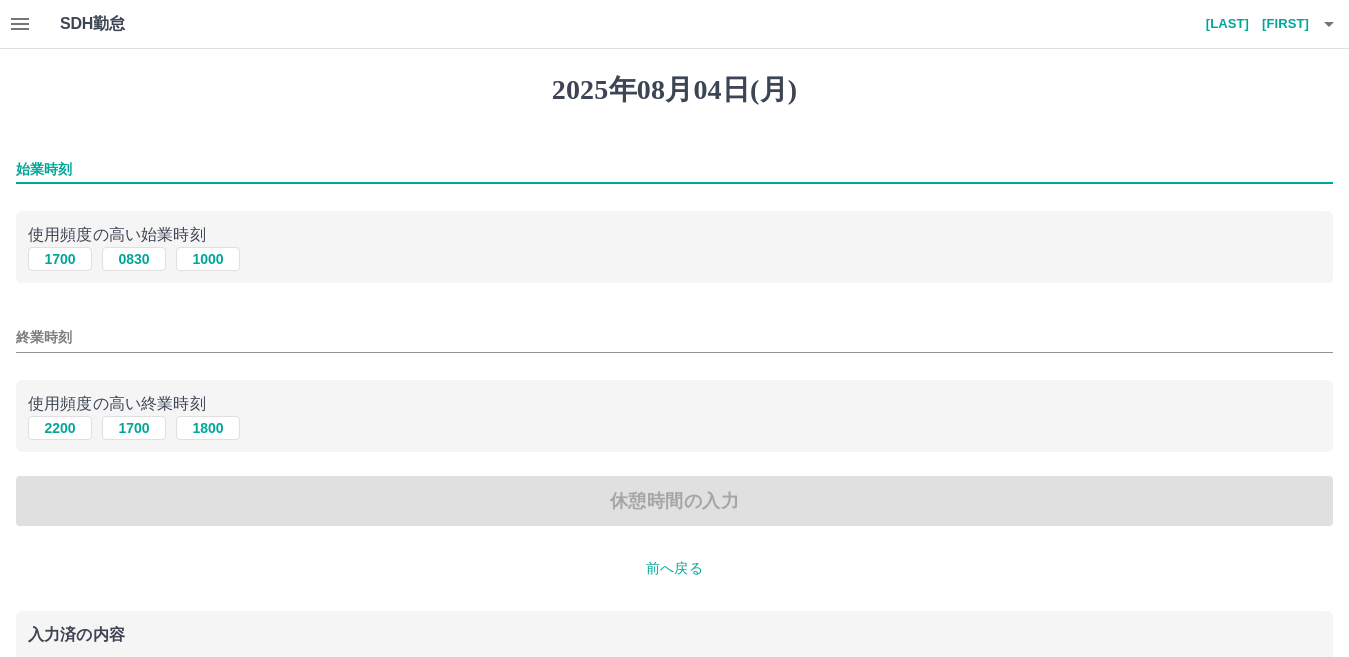 type on "****" 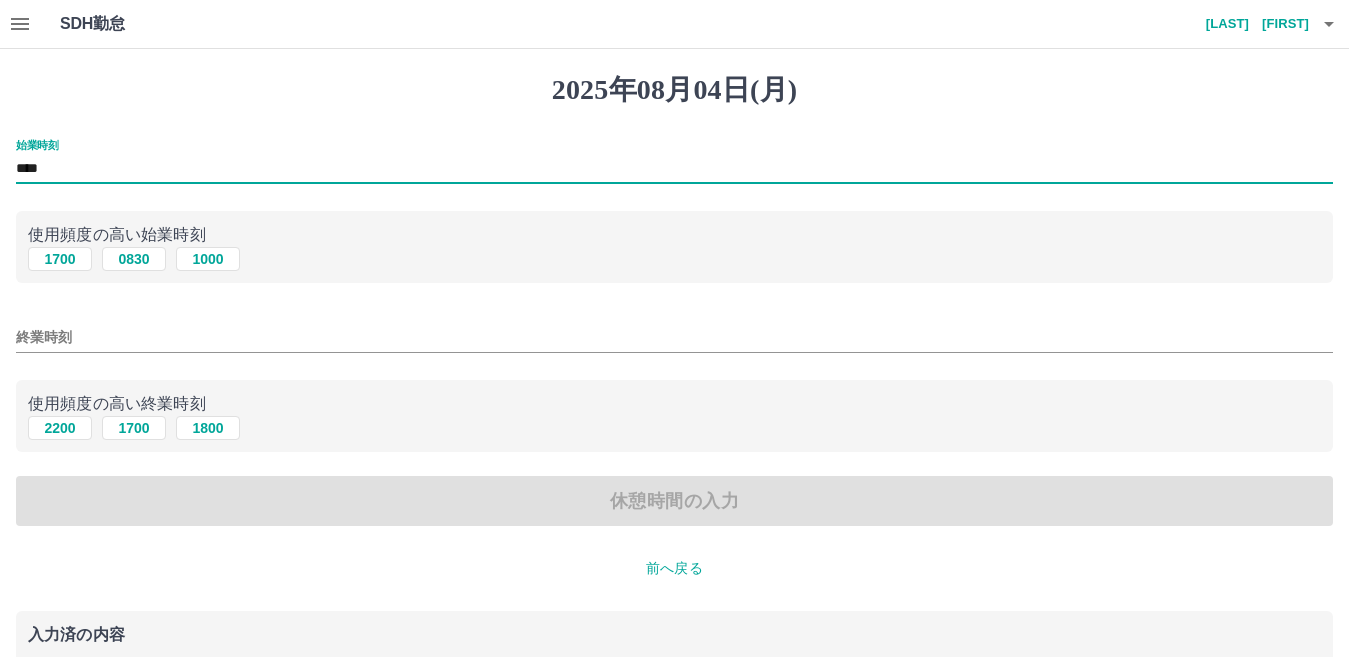 click on "終業時刻" at bounding box center [674, 337] 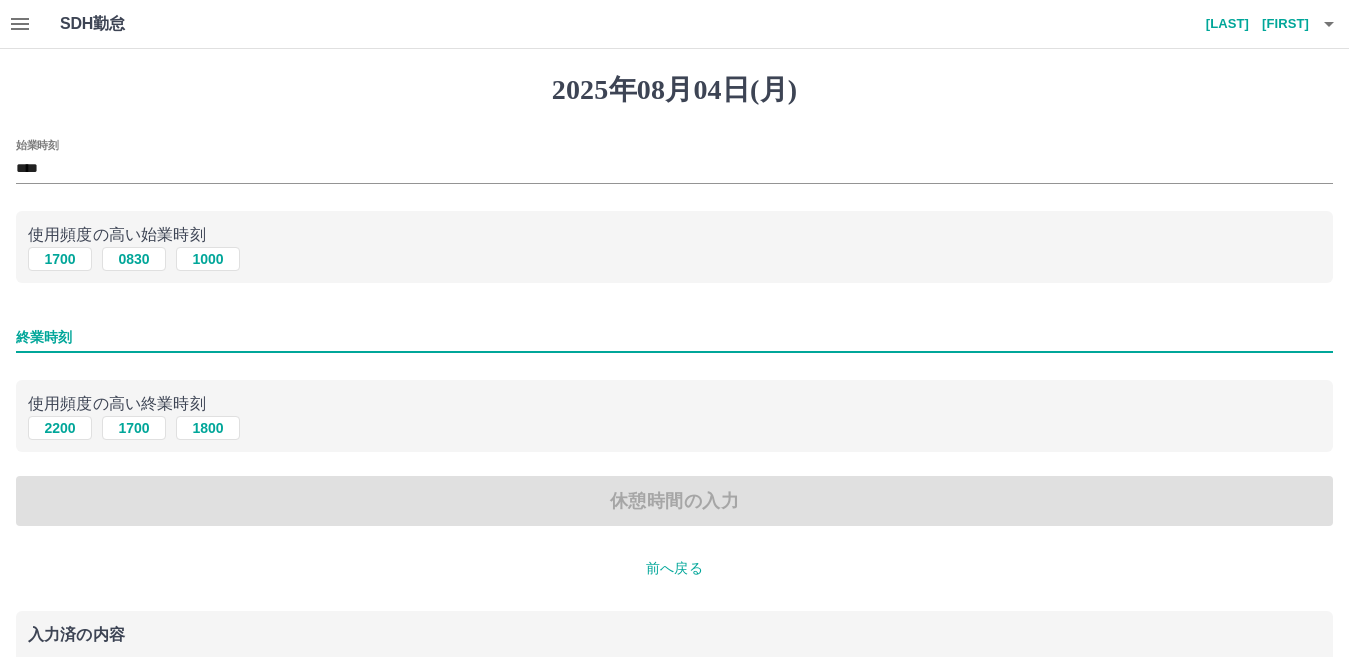 type on "****" 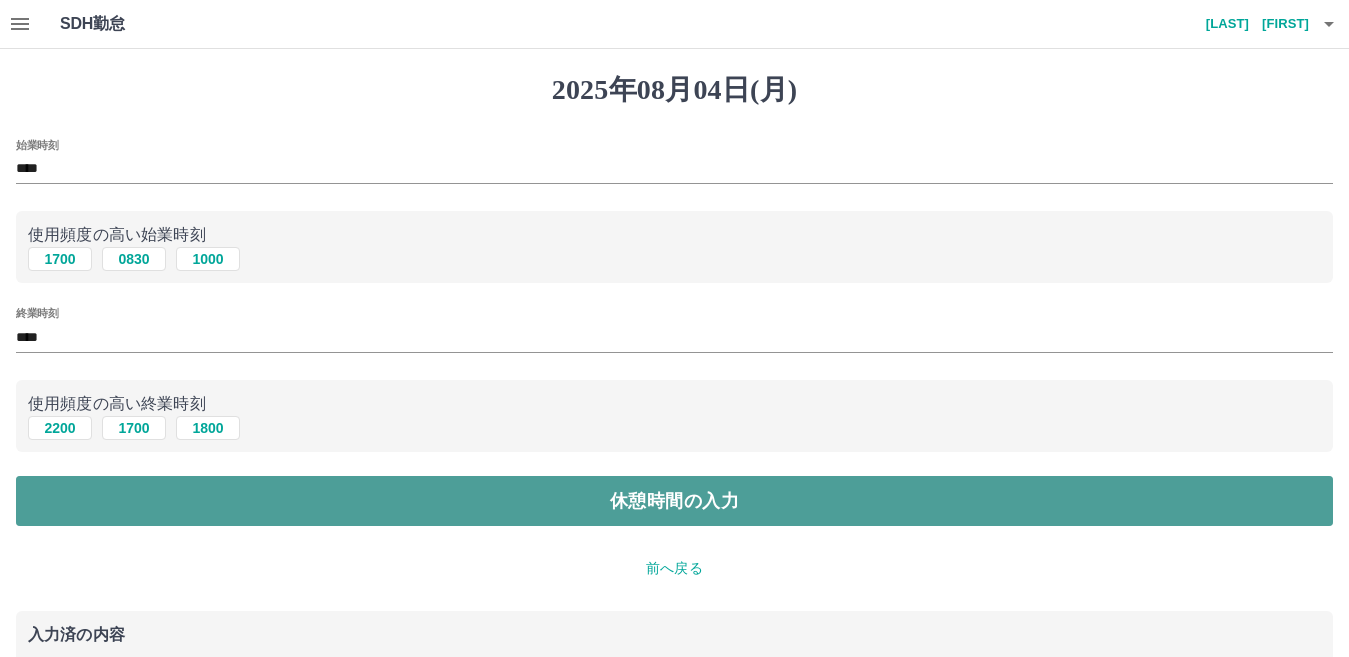 click on "休憩時間の入力" at bounding box center [674, 501] 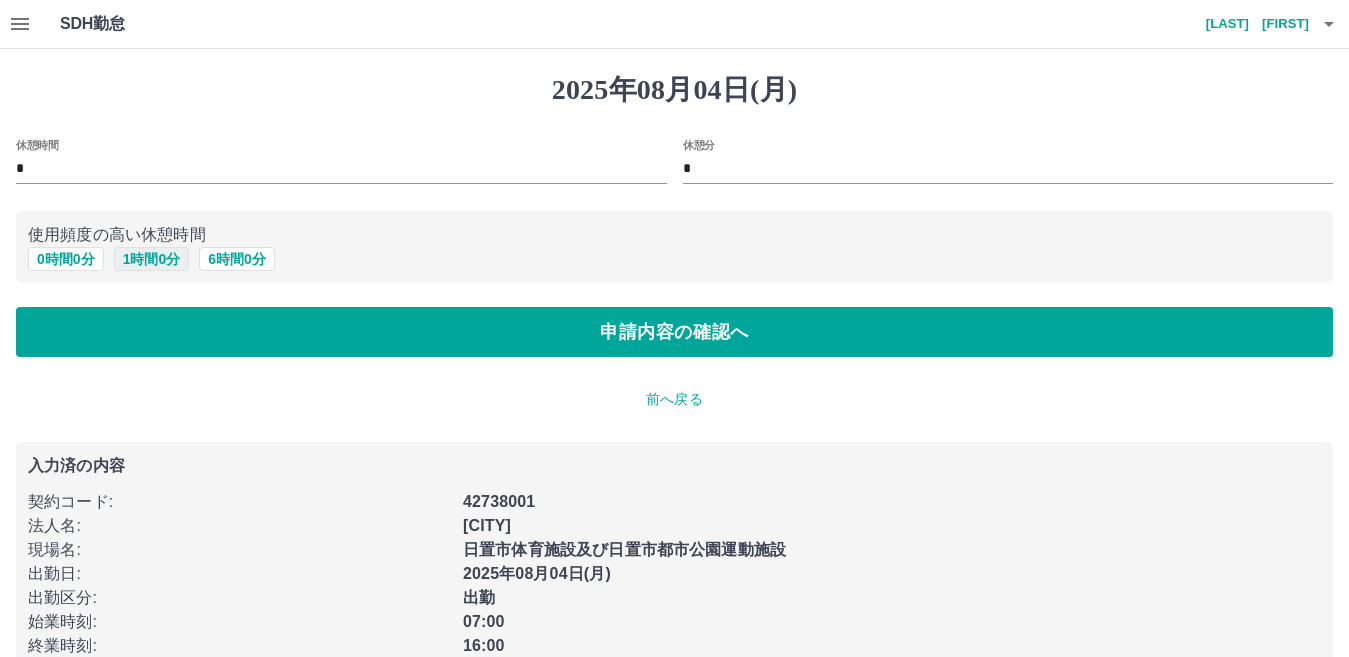 click on "1 時間 0 分" at bounding box center [152, 259] 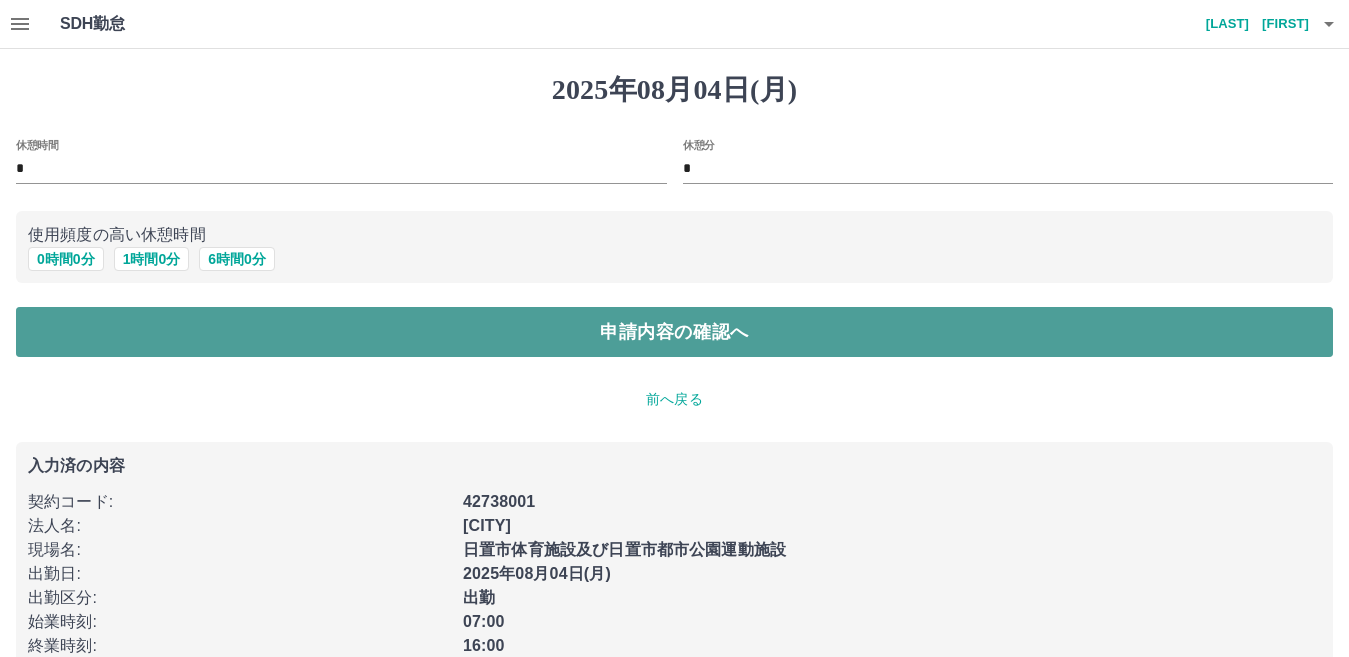 click on "申請内容の確認へ" at bounding box center [674, 332] 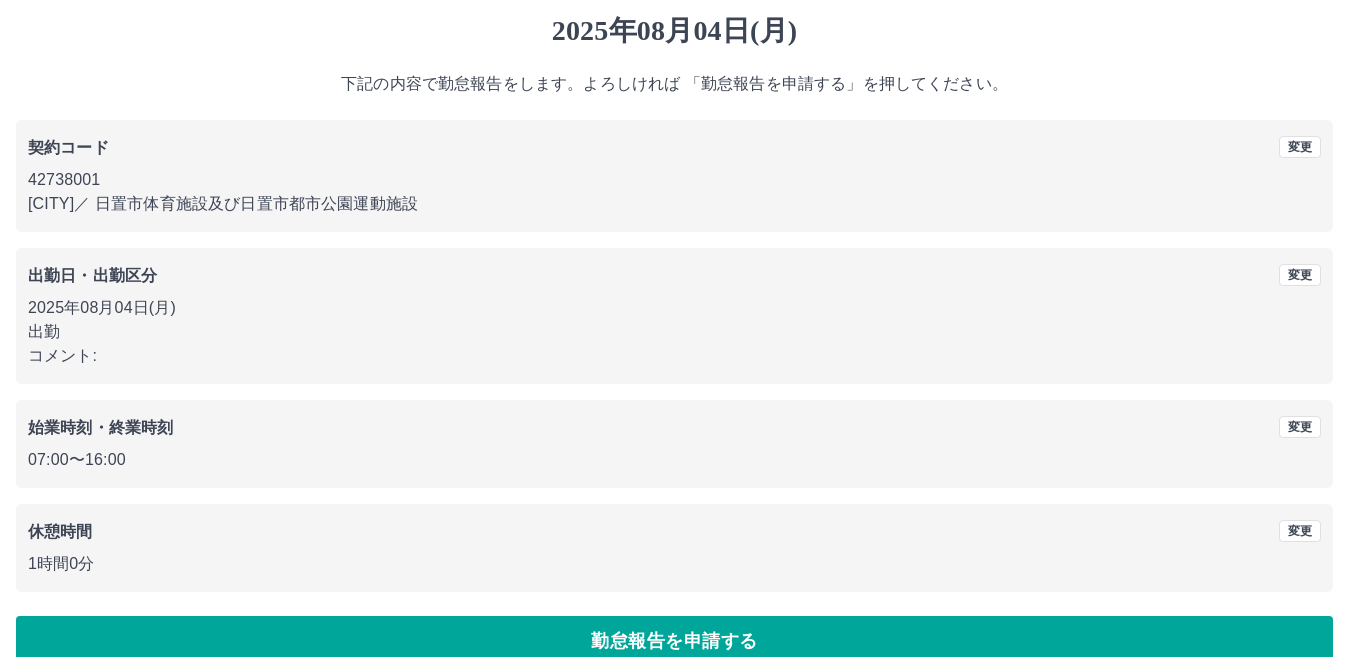 scroll, scrollTop: 92, scrollLeft: 0, axis: vertical 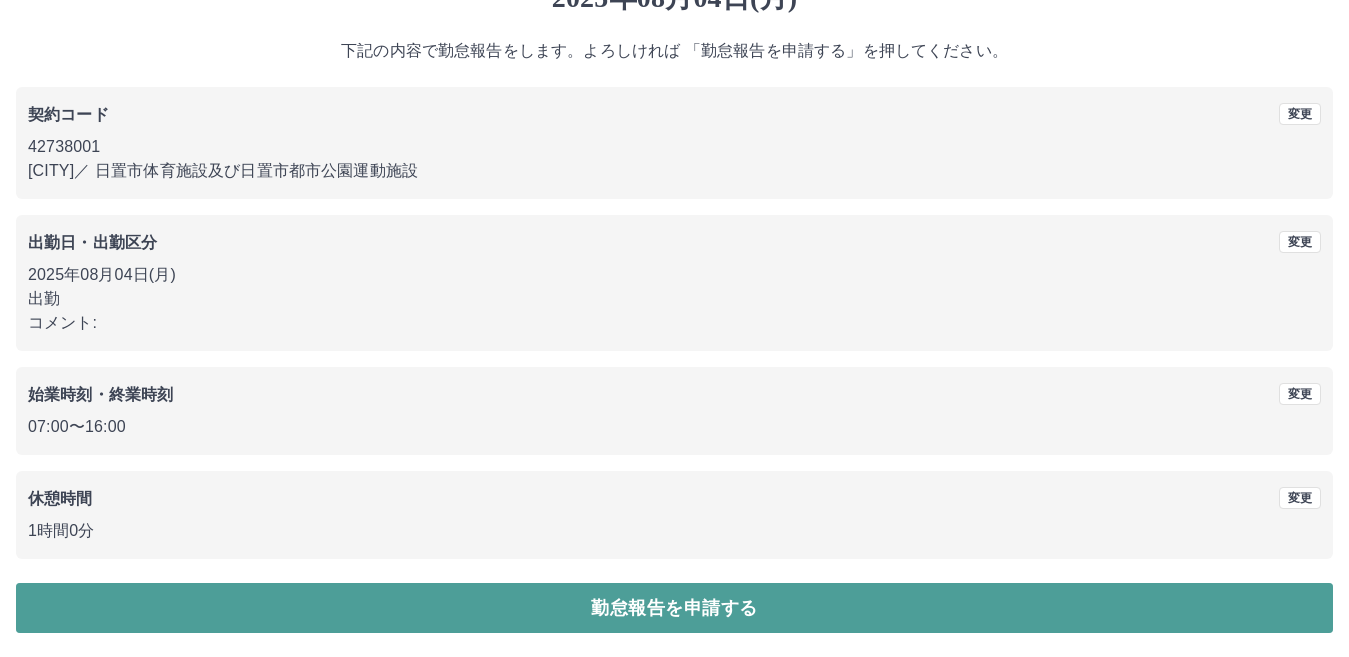 click on "勤怠報告を申請する" at bounding box center (674, 608) 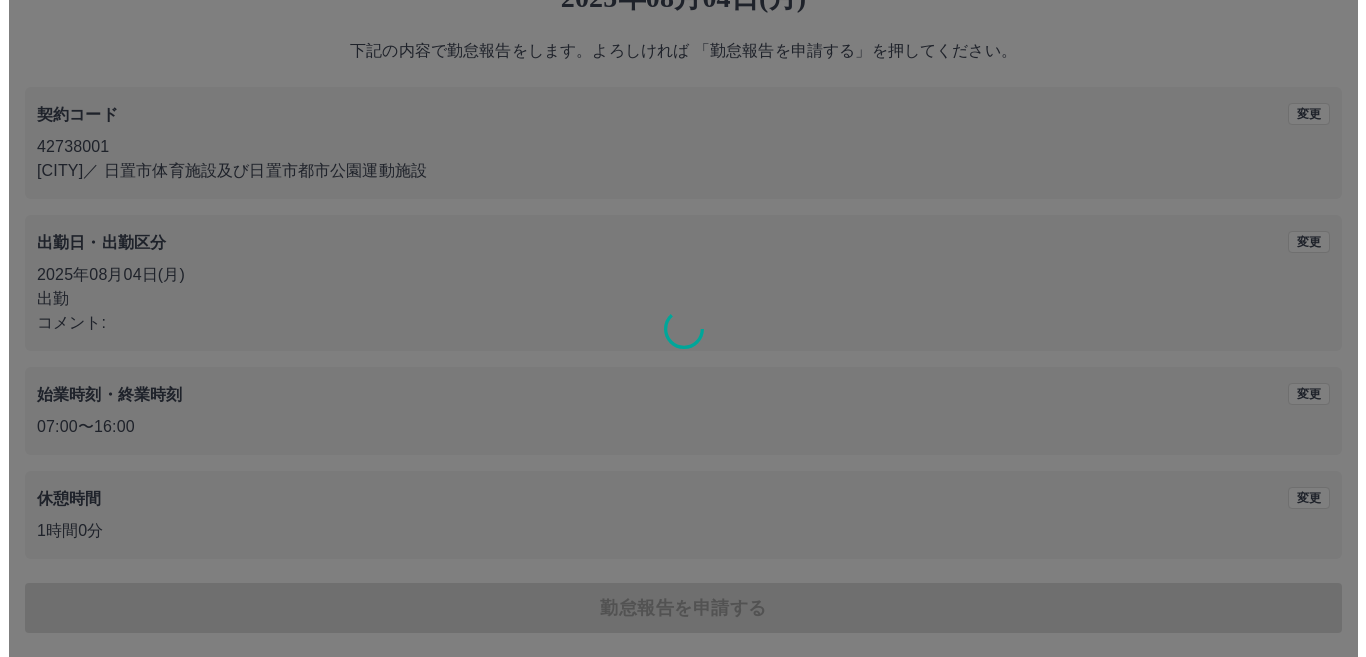 scroll, scrollTop: 0, scrollLeft: 0, axis: both 